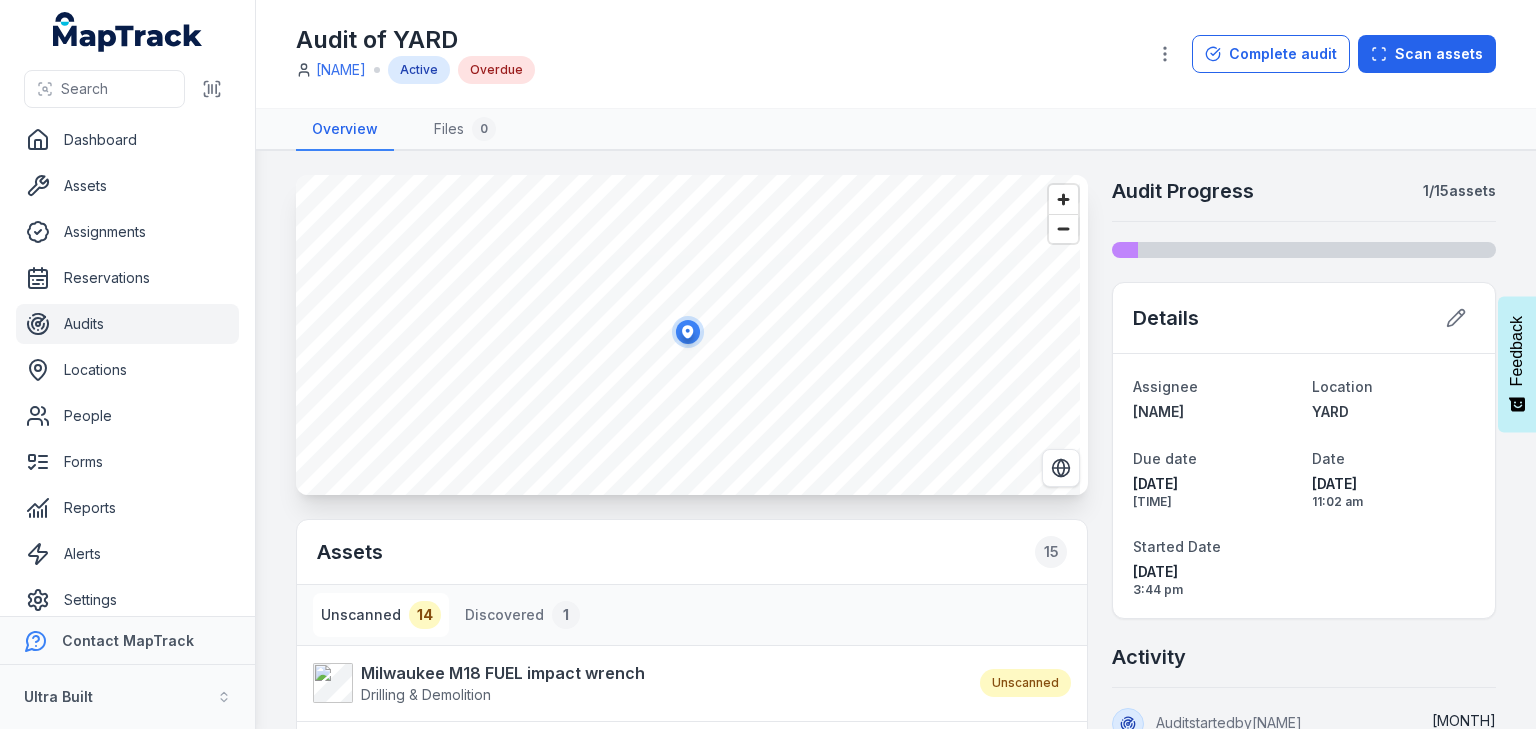 scroll, scrollTop: 0, scrollLeft: 0, axis: both 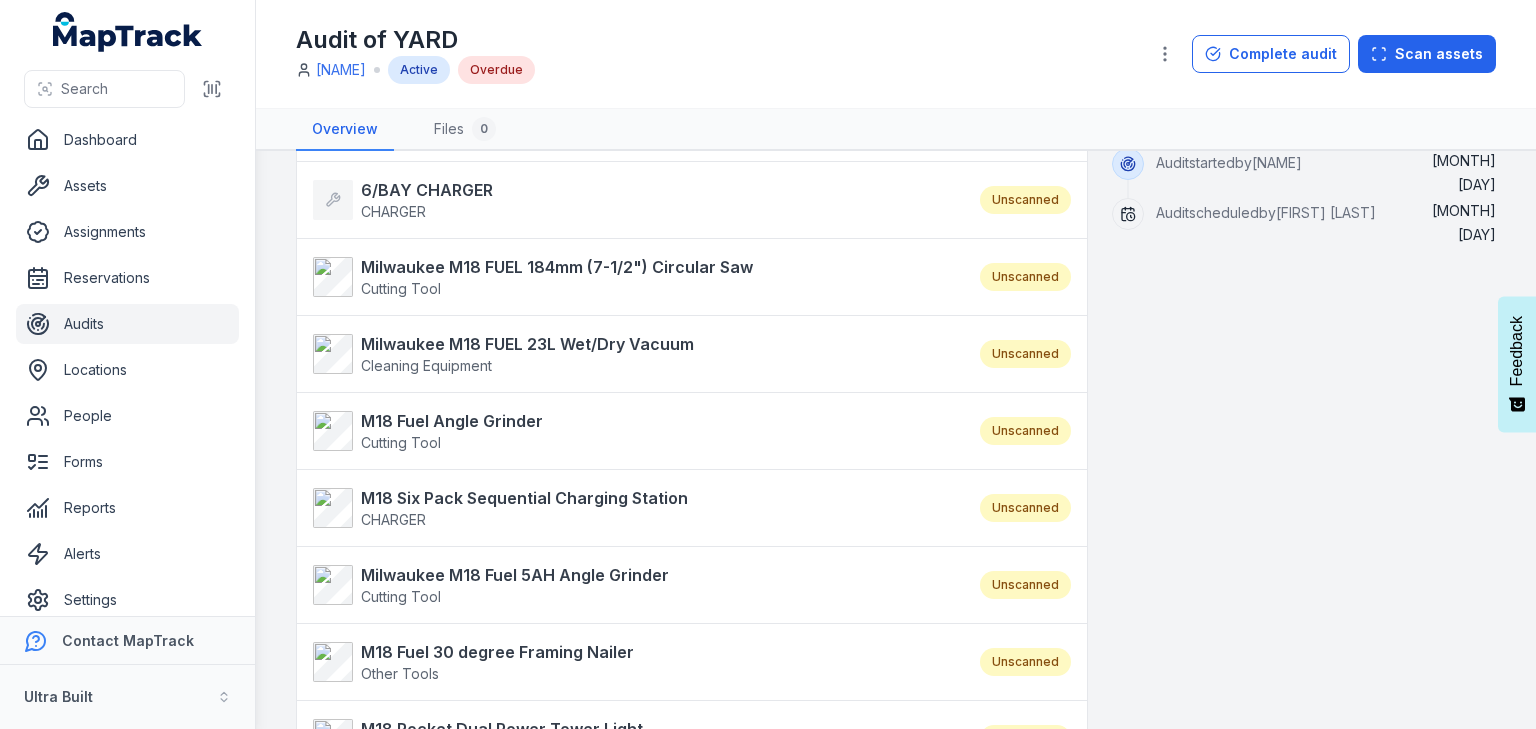 click on "[NAME] Active Overdue Complete audit Scan assets" at bounding box center (896, 54) 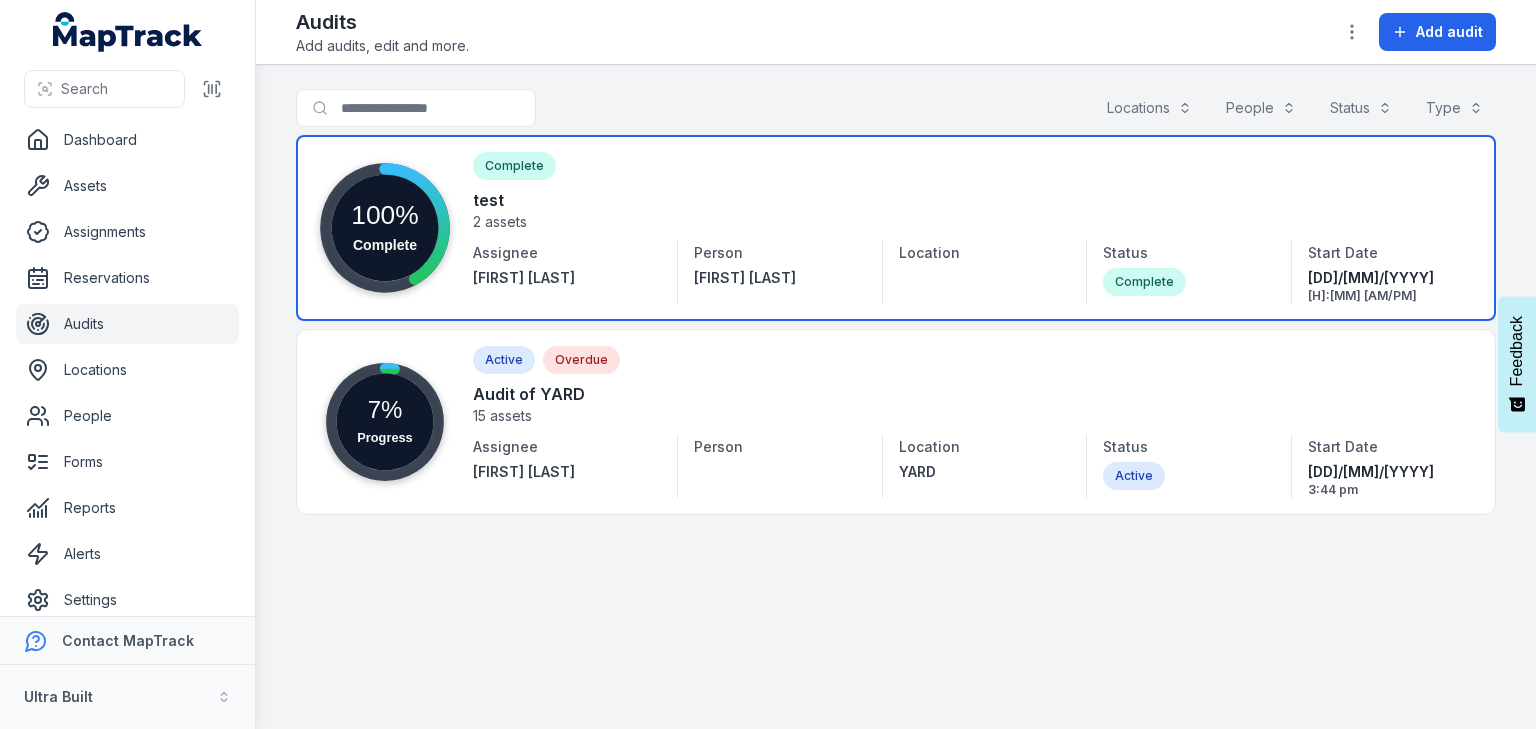 scroll, scrollTop: 0, scrollLeft: 0, axis: both 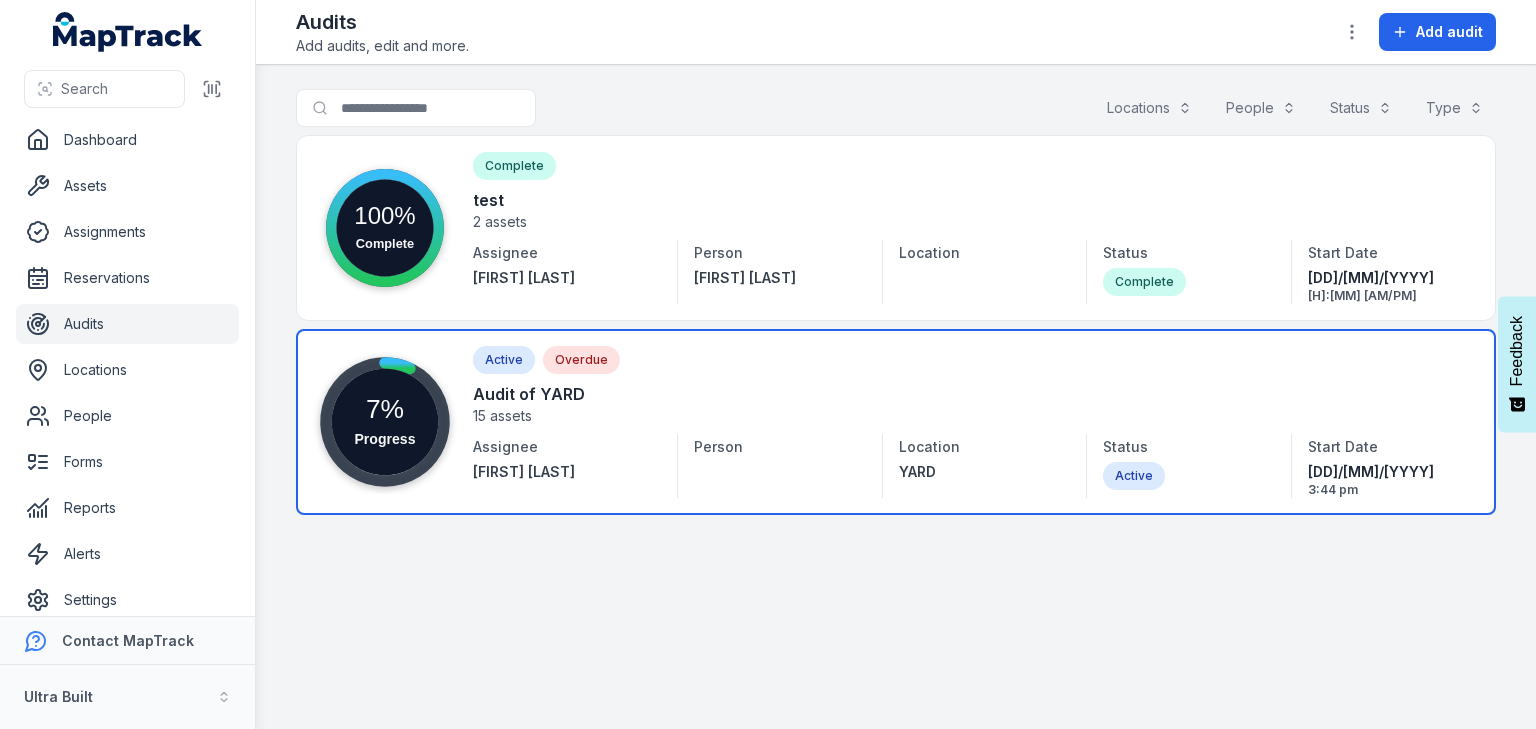 click at bounding box center [896, 422] 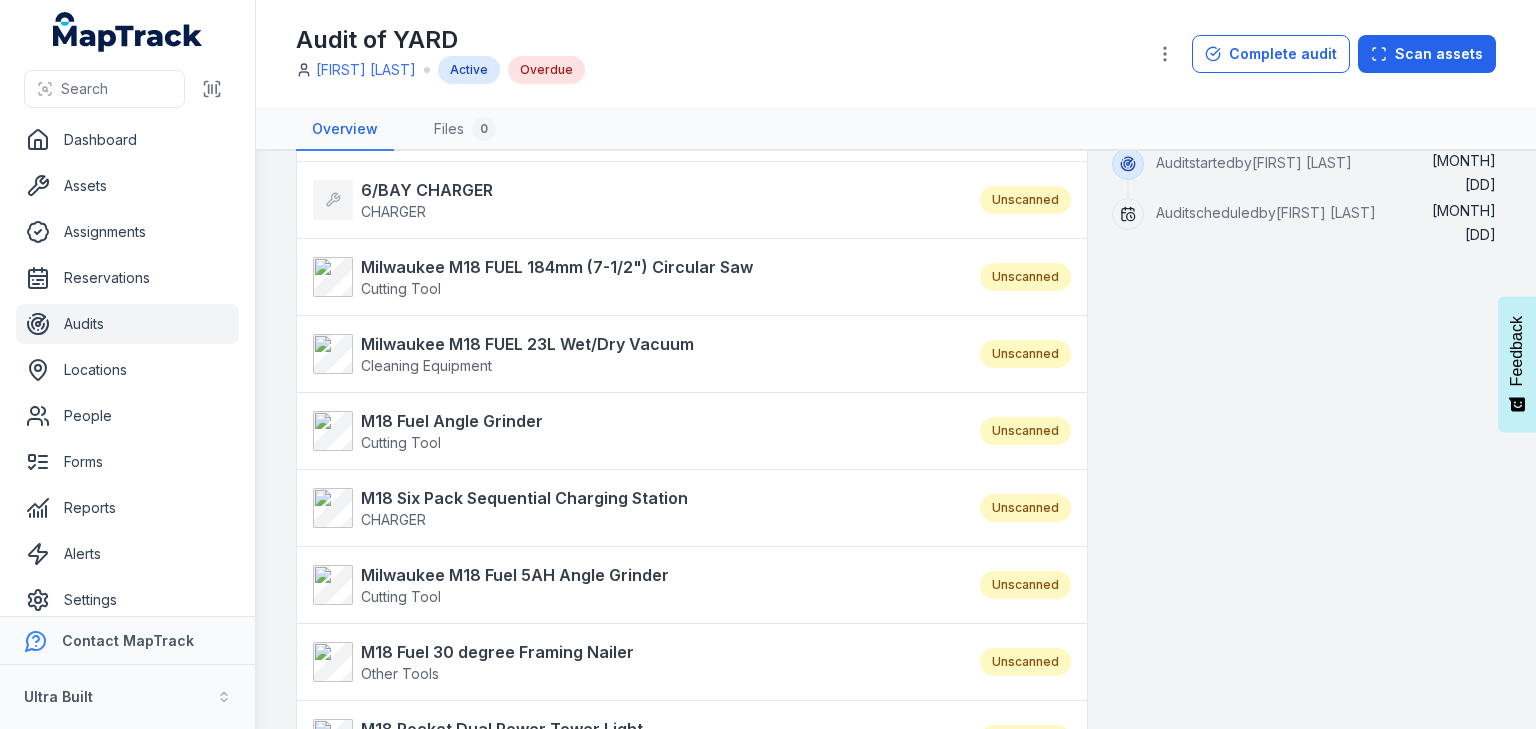 scroll, scrollTop: 800, scrollLeft: 0, axis: vertical 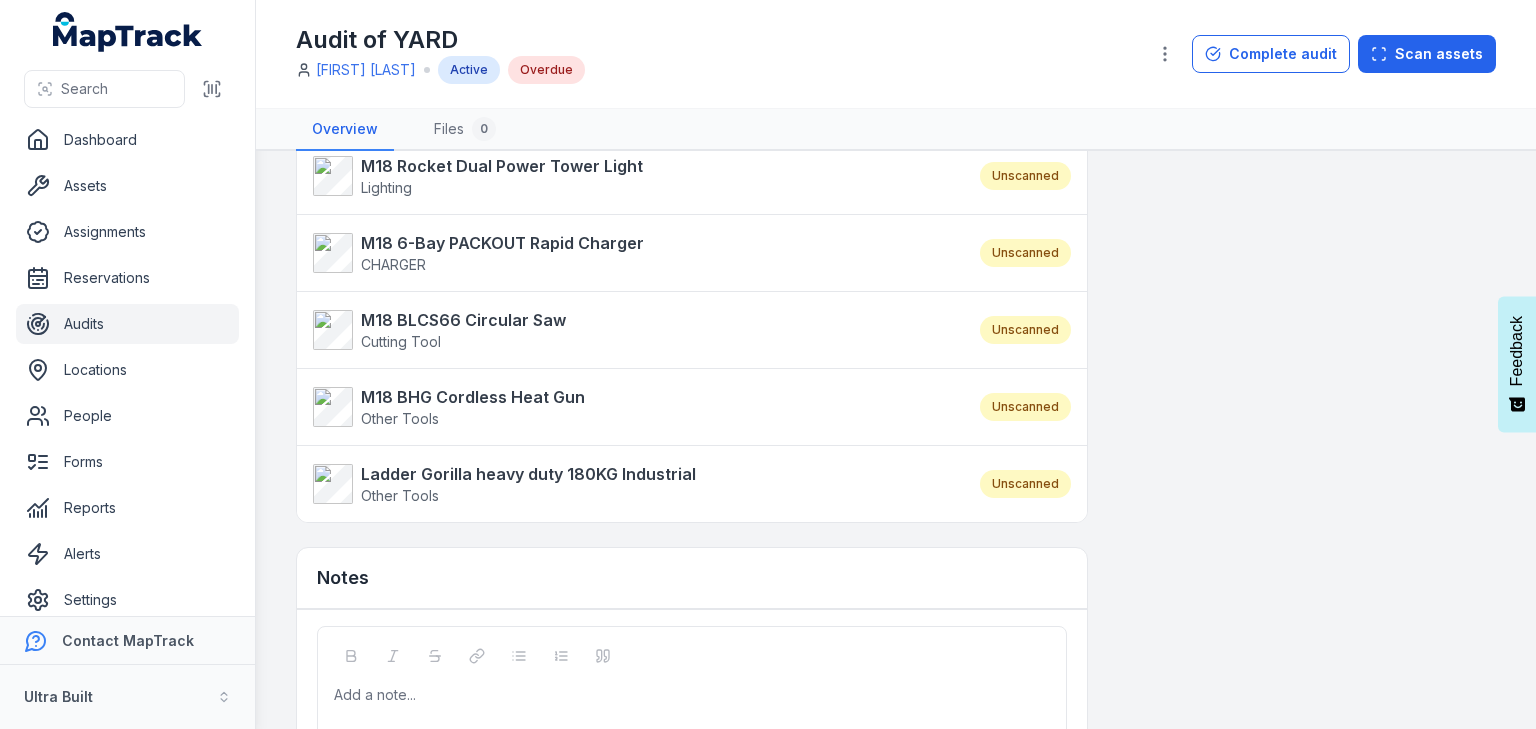 click on "Audits" at bounding box center [127, 324] 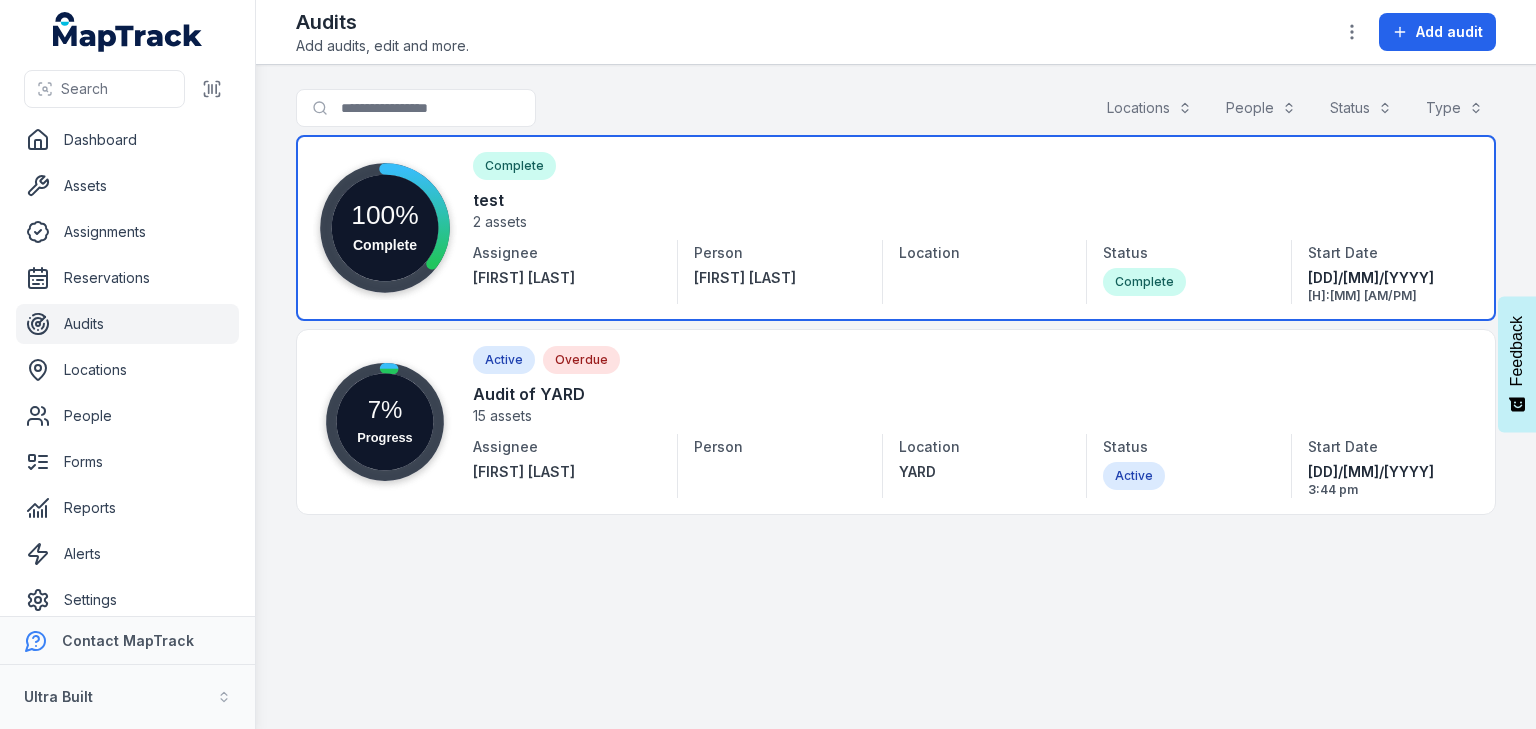 scroll, scrollTop: 0, scrollLeft: 0, axis: both 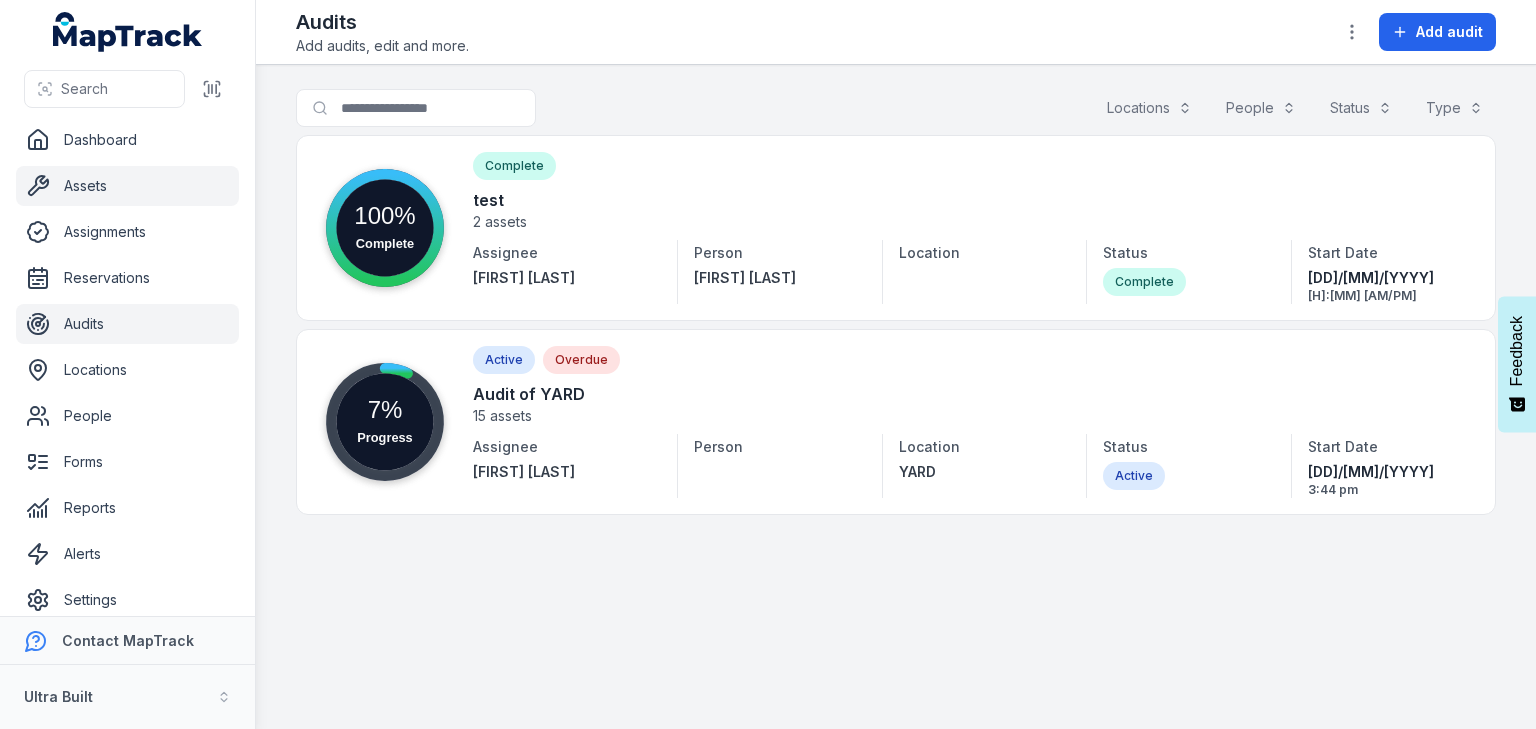 click on "Assets" at bounding box center (127, 186) 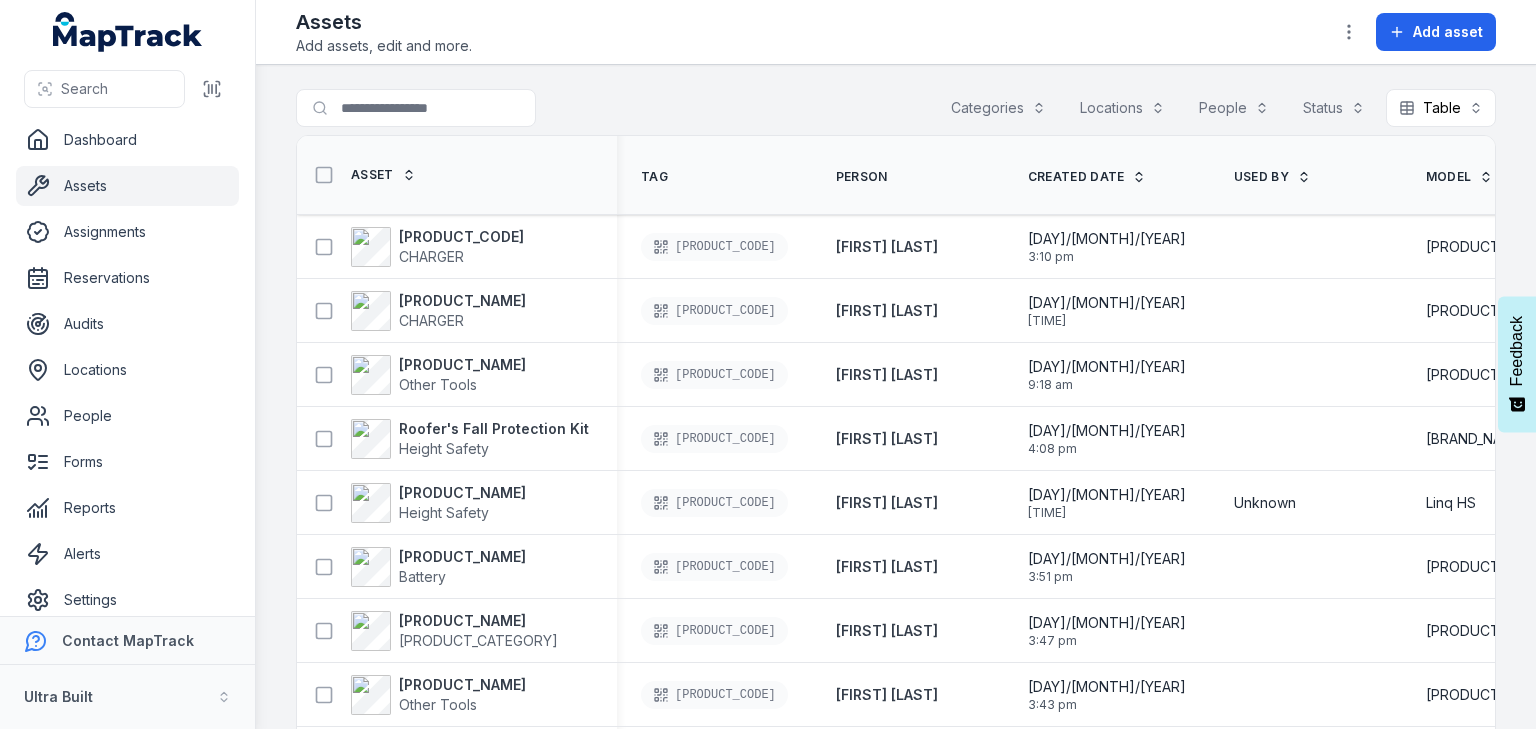scroll, scrollTop: 0, scrollLeft: 0, axis: both 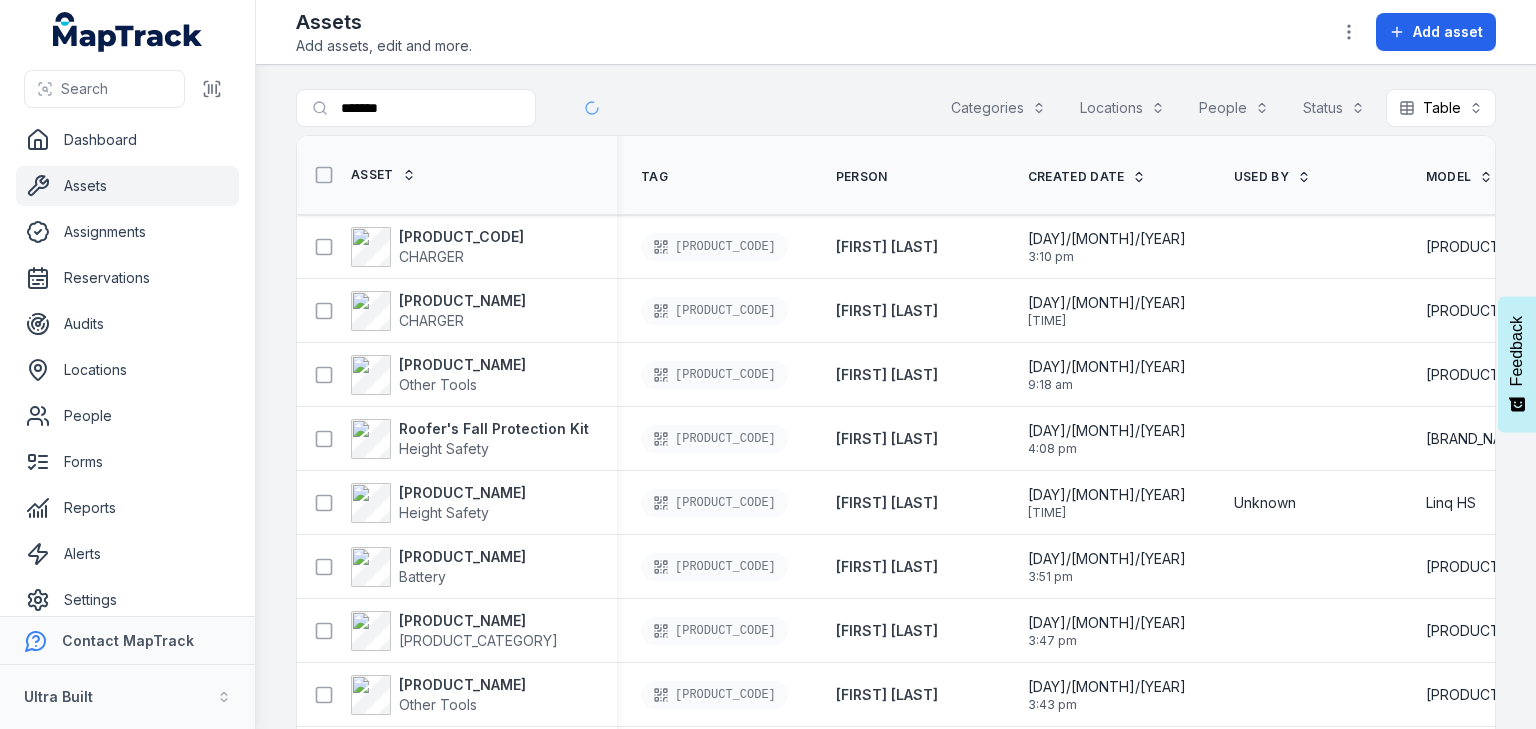 drag, startPoint x: 376, startPoint y: 104, endPoint x: 452, endPoint y: 104, distance: 76 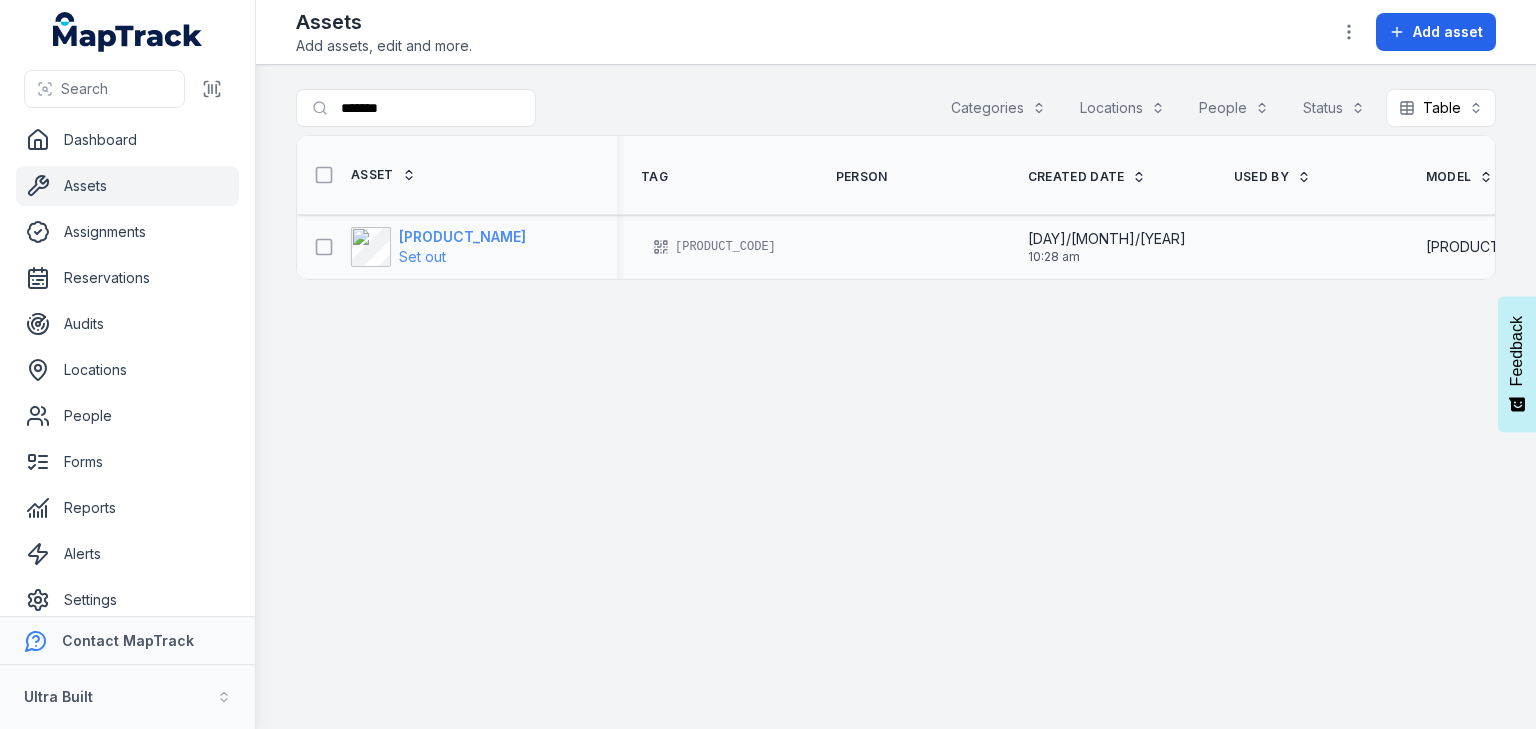 type on "*******" 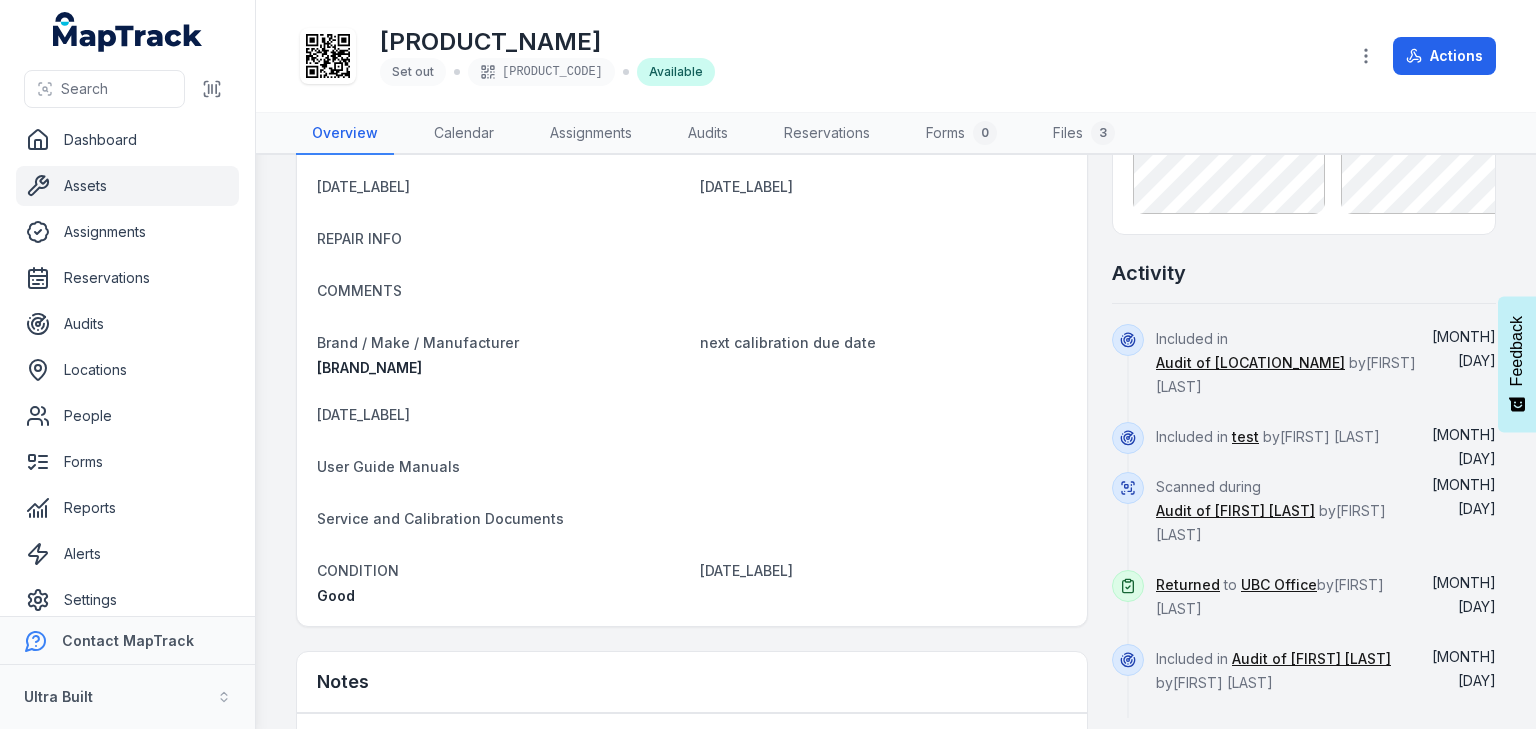 scroll, scrollTop: 240, scrollLeft: 0, axis: vertical 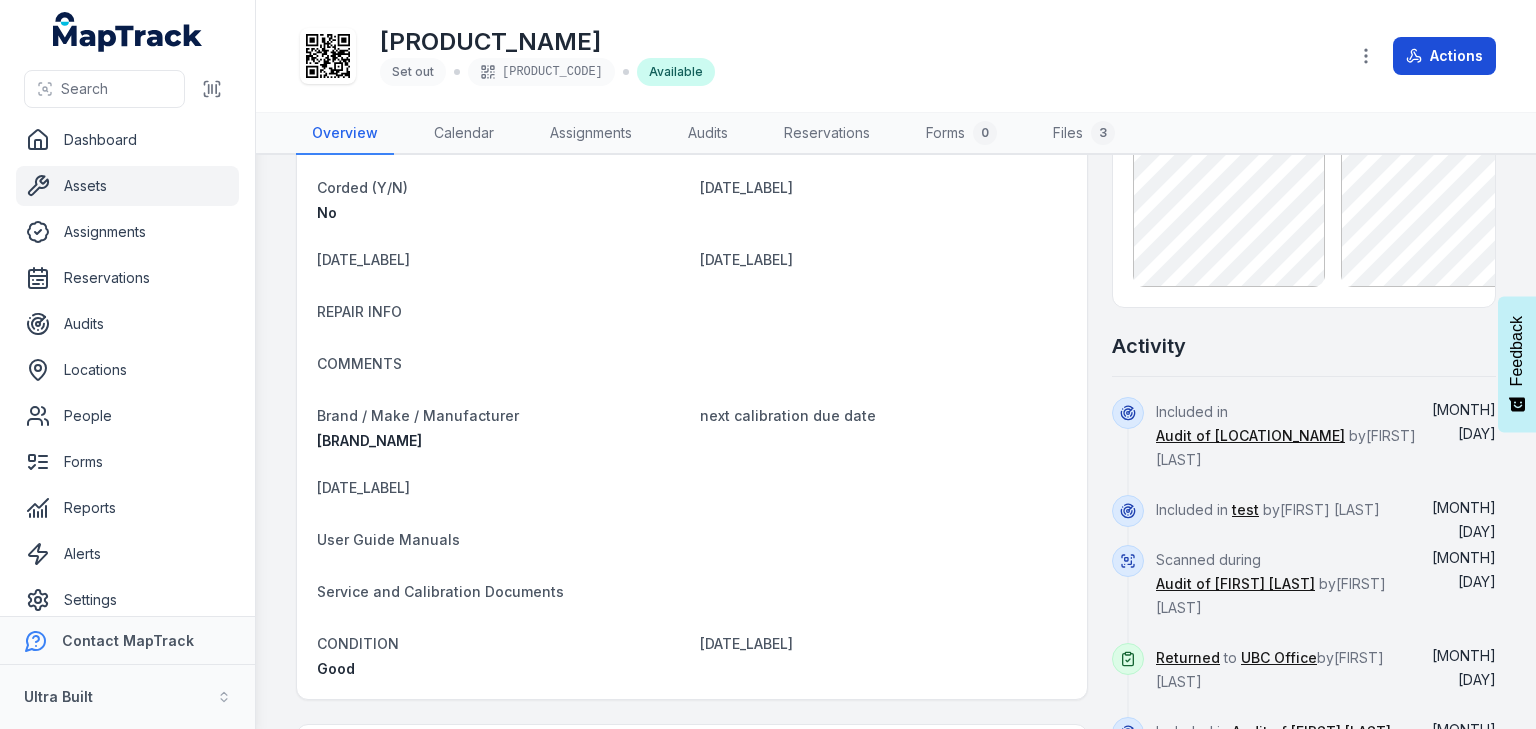 click on "Actions" at bounding box center (1444, 56) 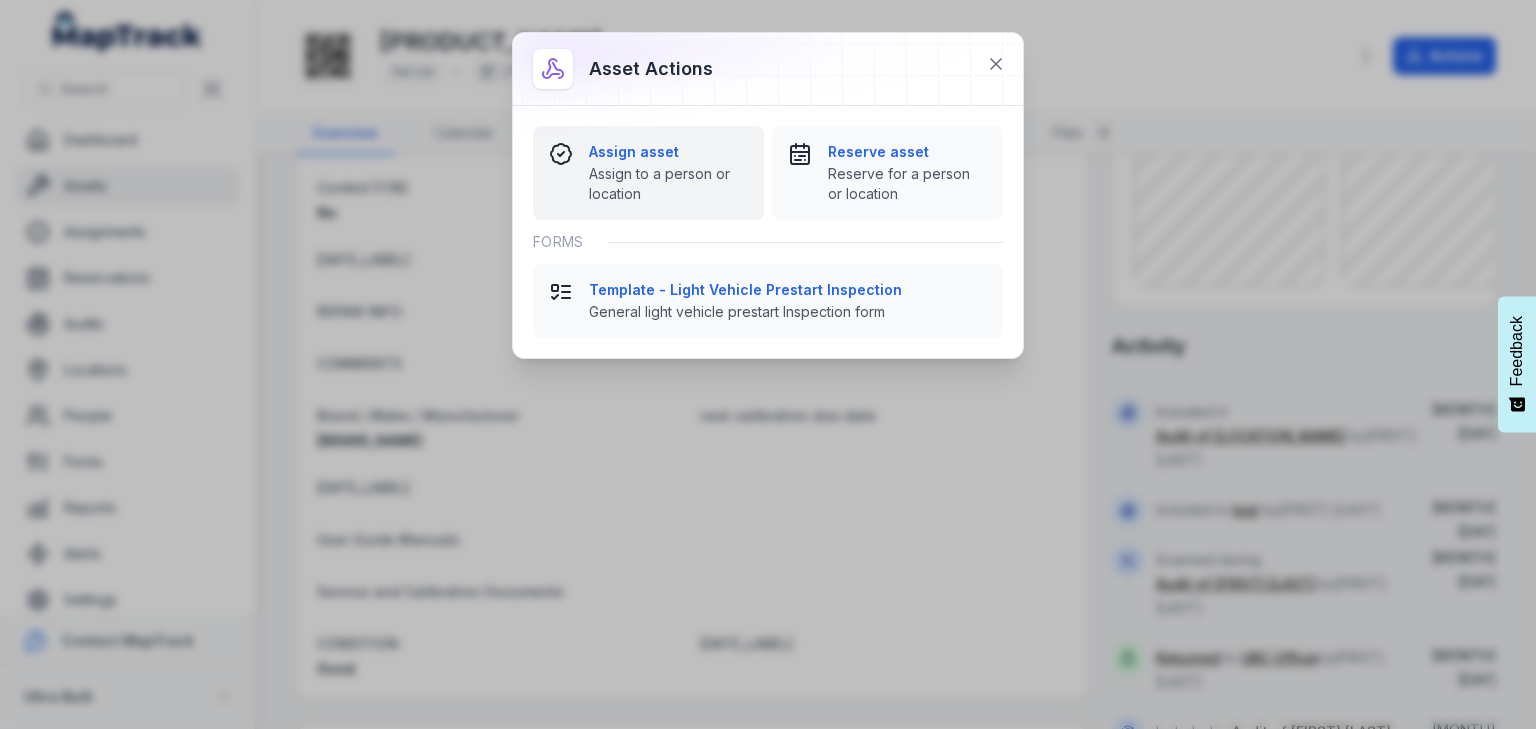 click on "Assign asset" at bounding box center [668, 152] 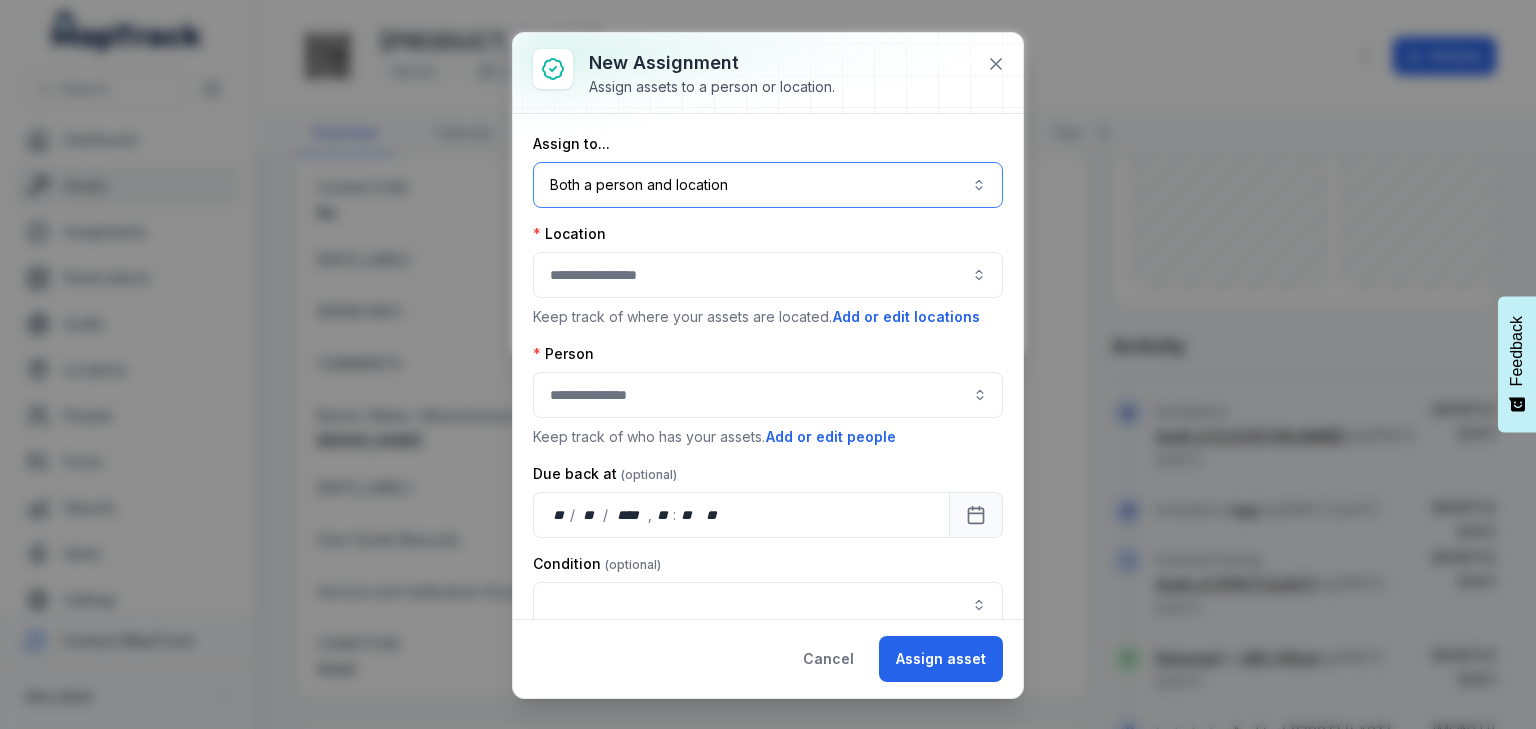 click on "Both a person and location ****" at bounding box center (768, 185) 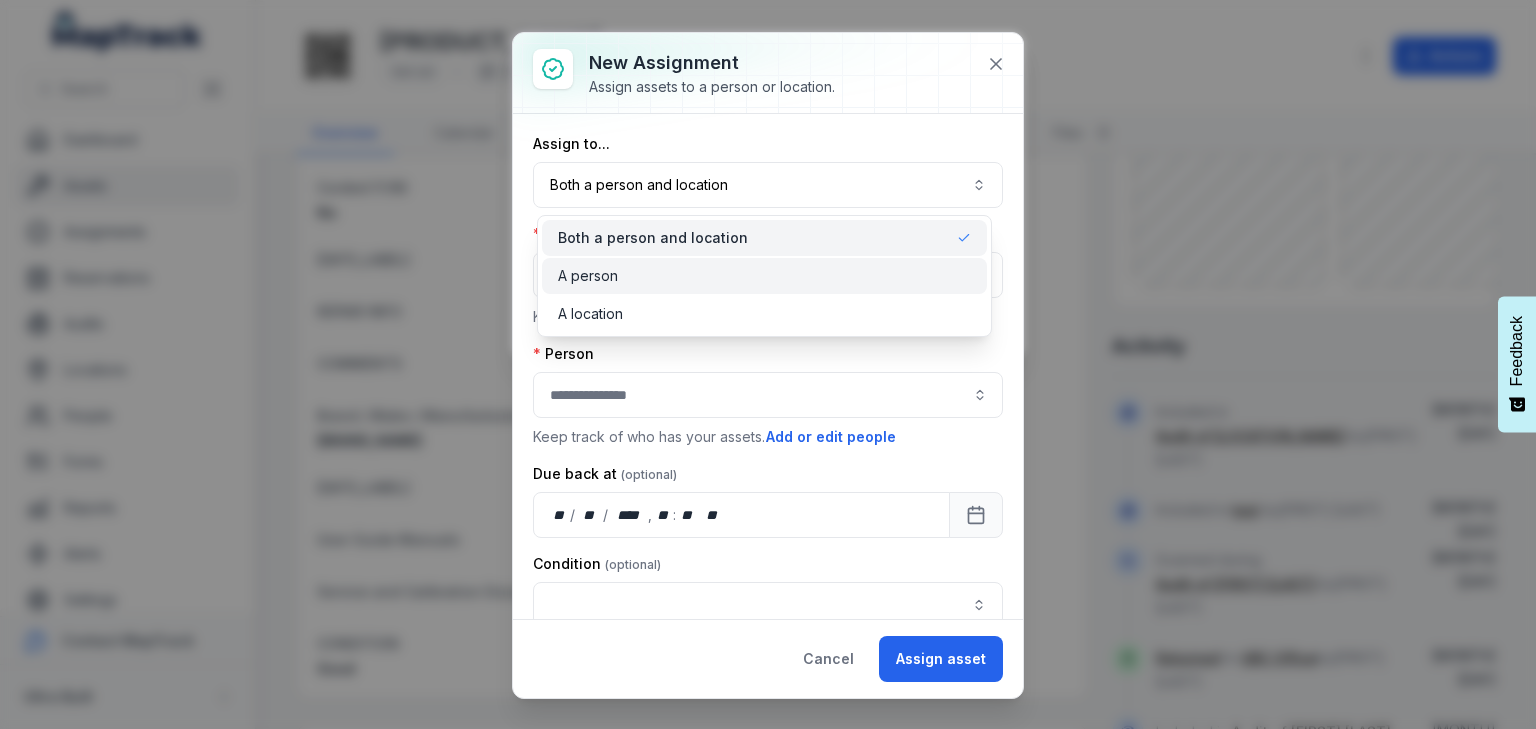 click on "A person" at bounding box center [588, 276] 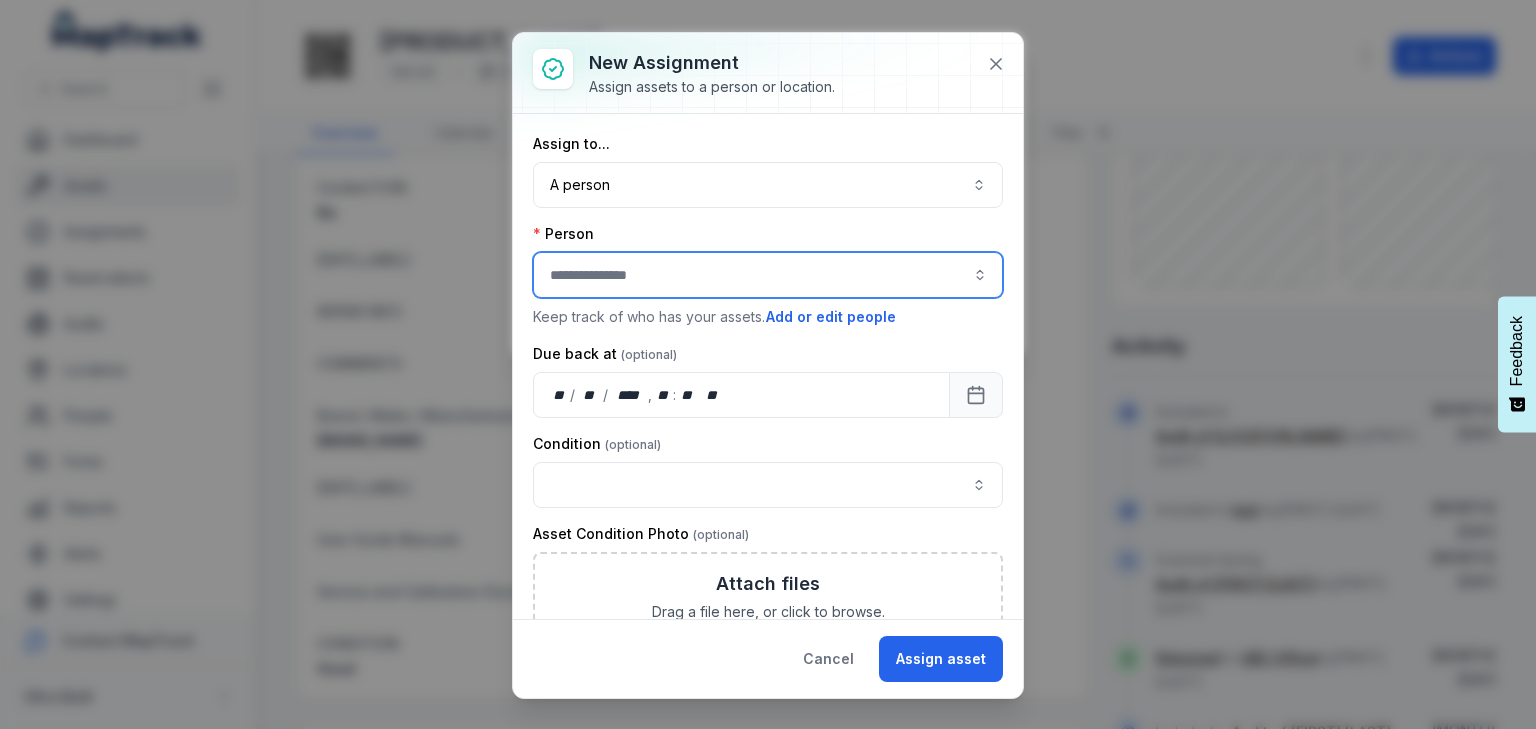 click at bounding box center (768, 275) 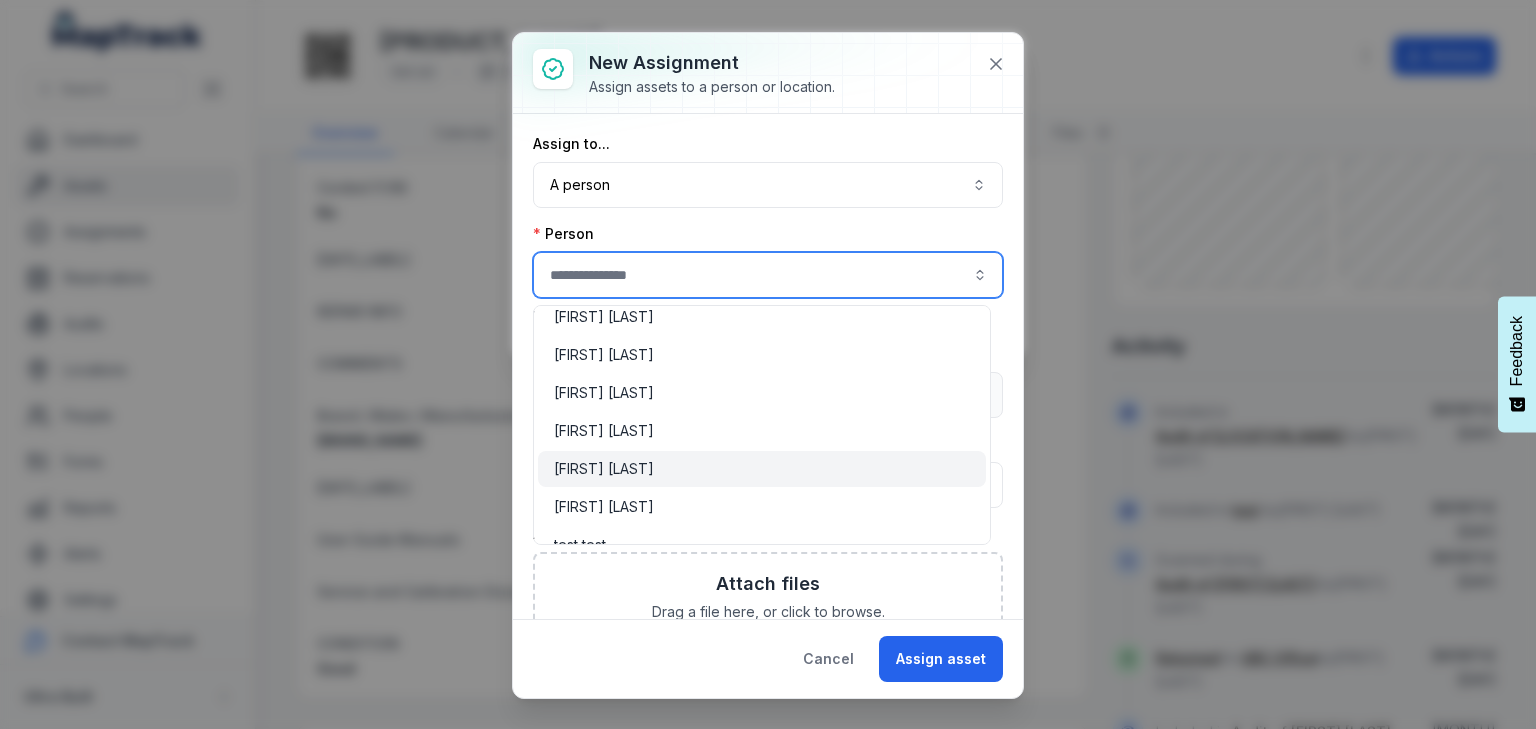 scroll, scrollTop: 480, scrollLeft: 0, axis: vertical 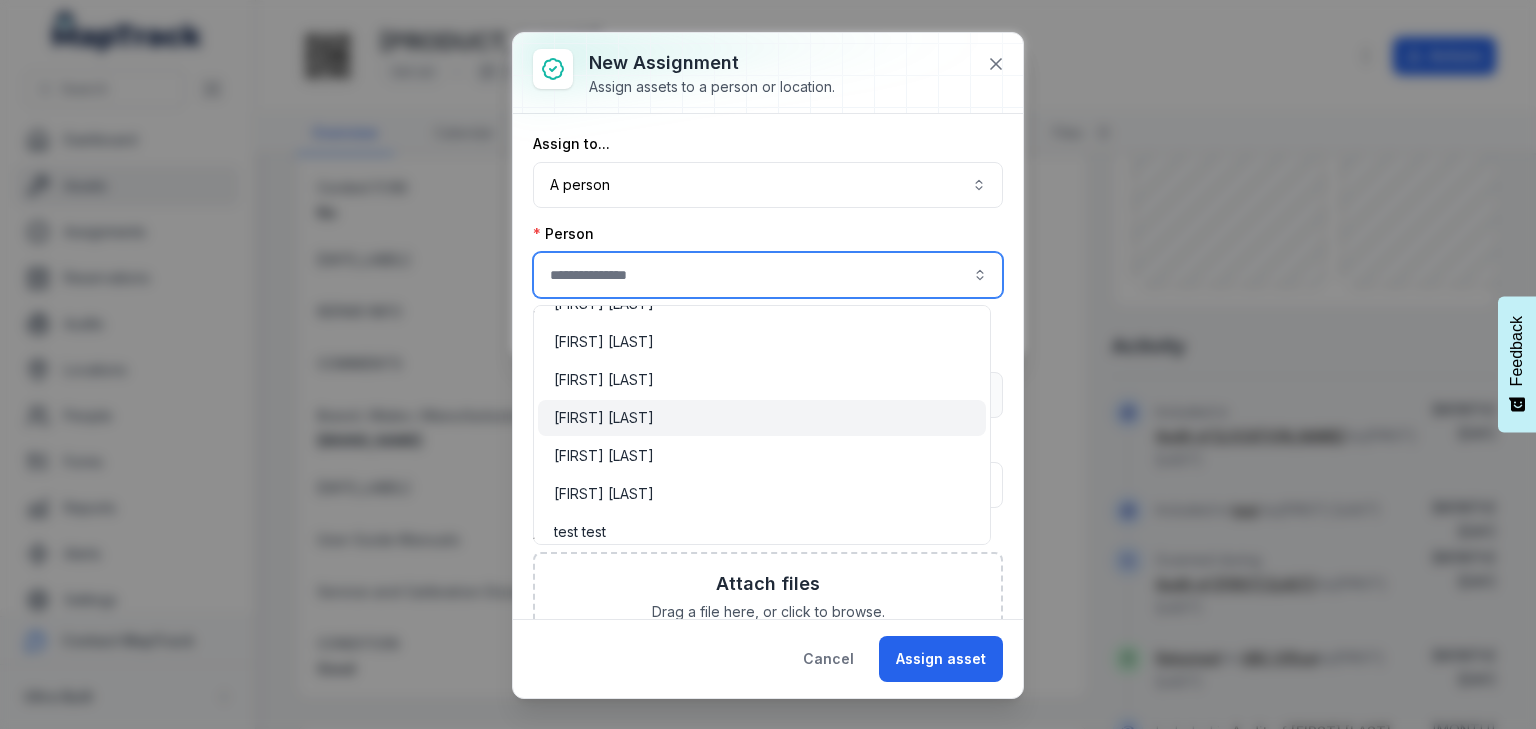 type on "********" 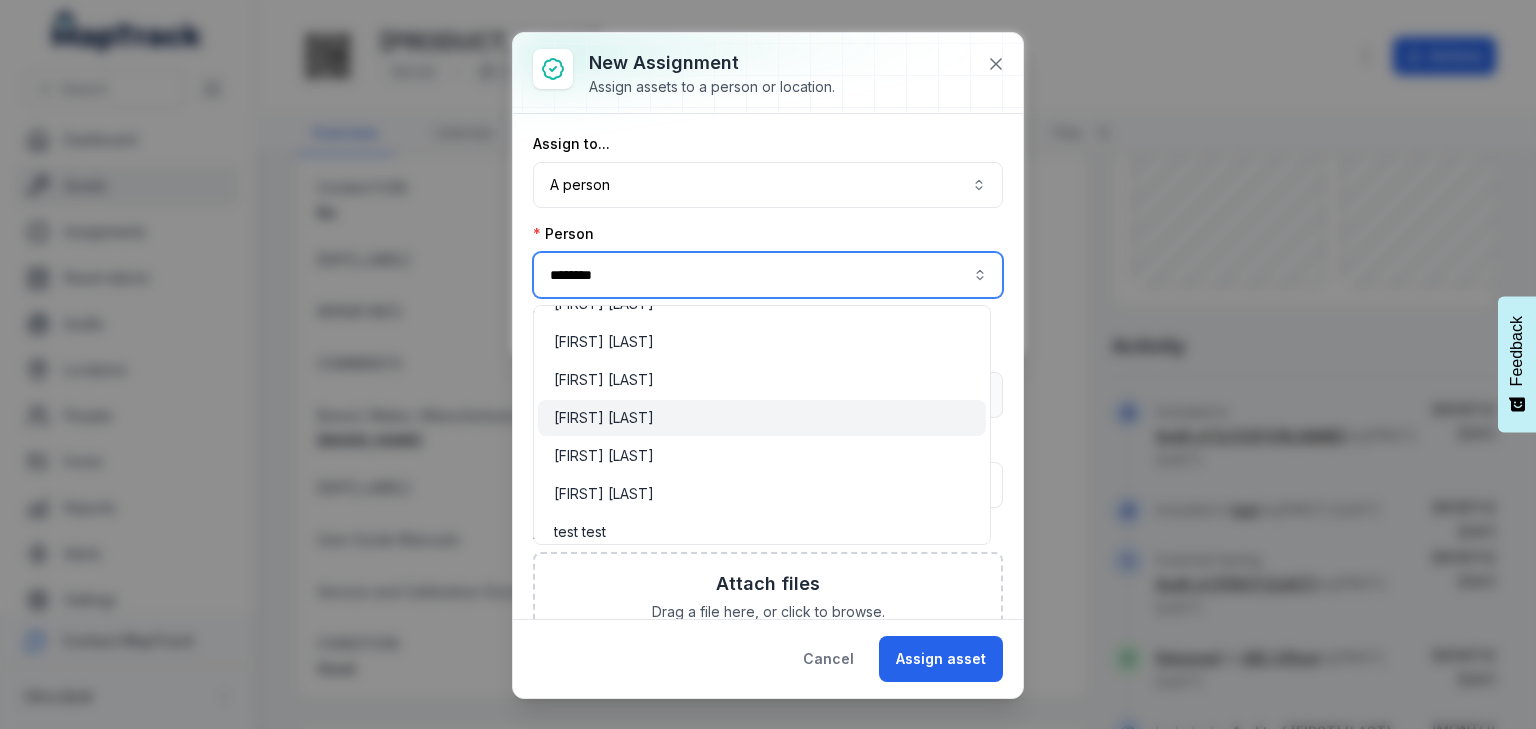 click on "[FIRST] [LAST]" at bounding box center [762, 418] 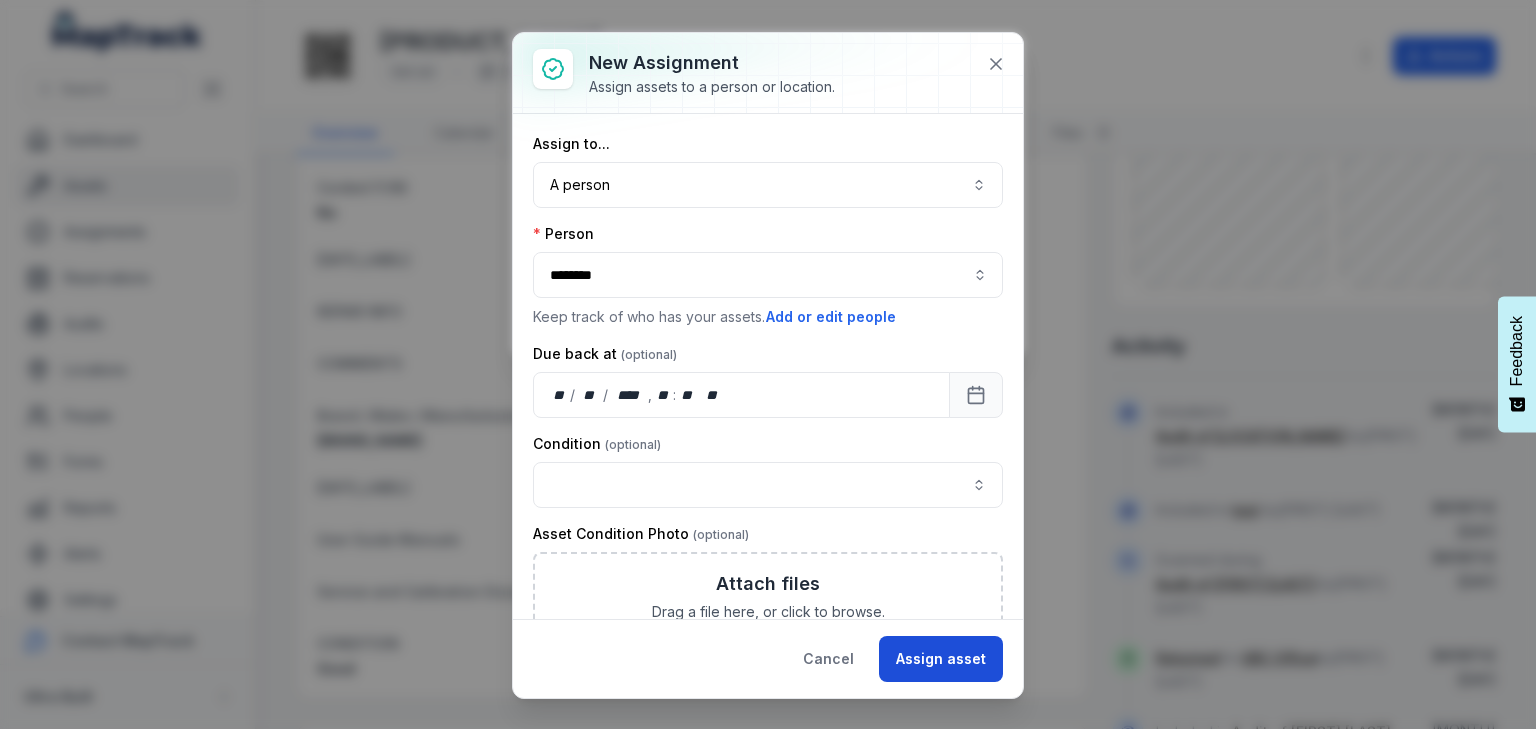 click on "Assign asset" at bounding box center [941, 659] 